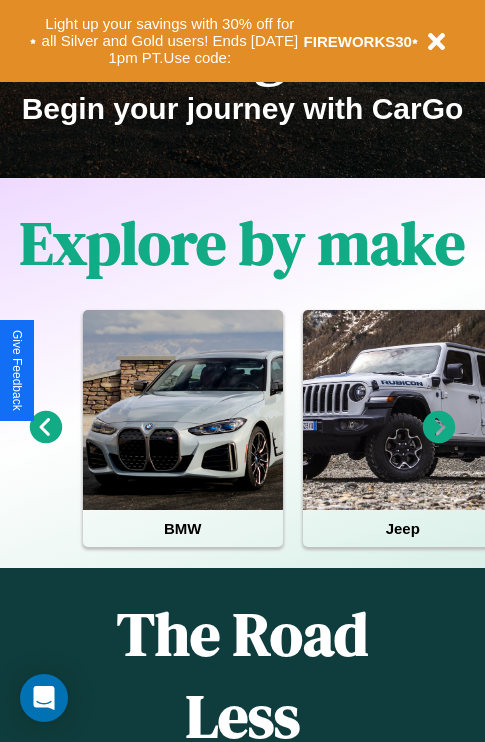 scroll, scrollTop: 308, scrollLeft: 0, axis: vertical 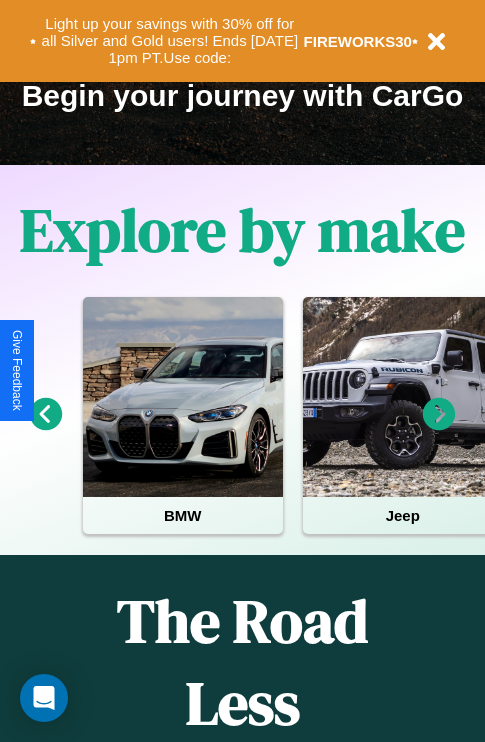 click 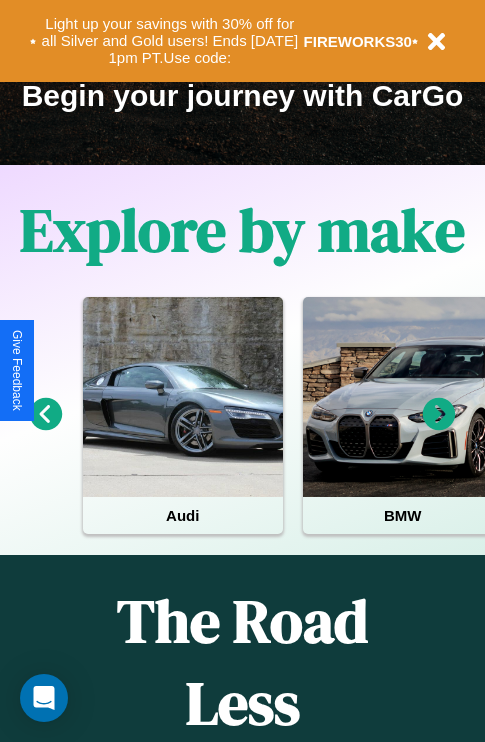click 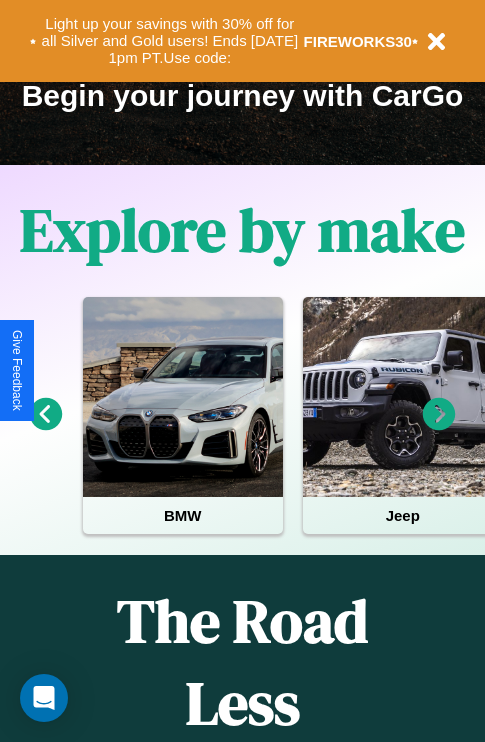 click 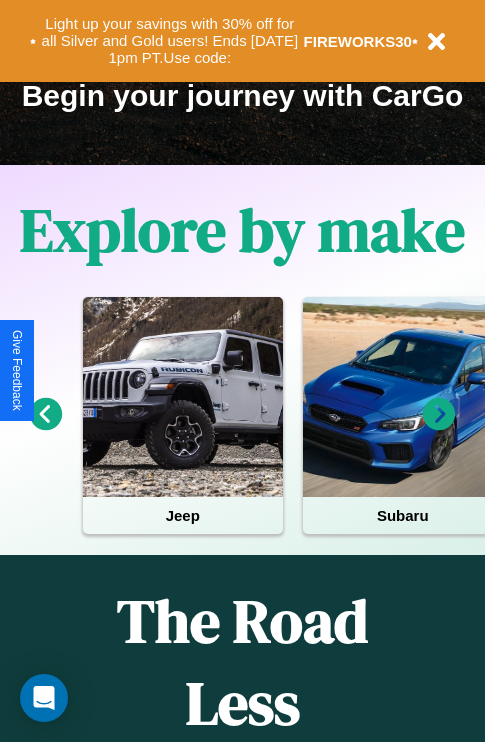scroll, scrollTop: 0, scrollLeft: 0, axis: both 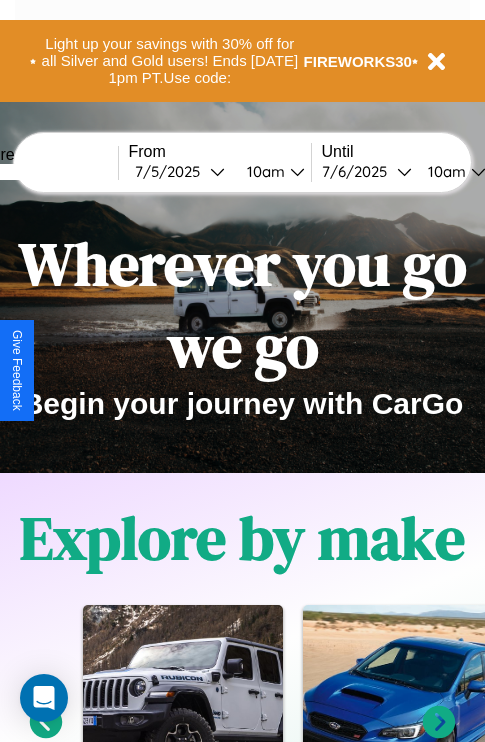 click at bounding box center [43, 172] 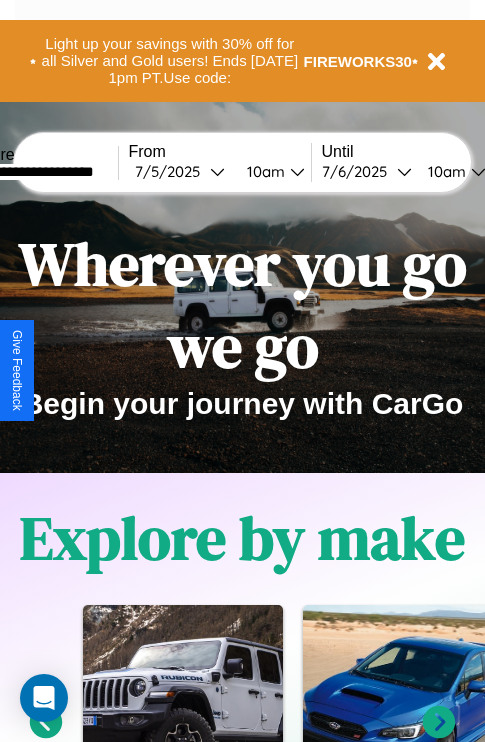 type on "**********" 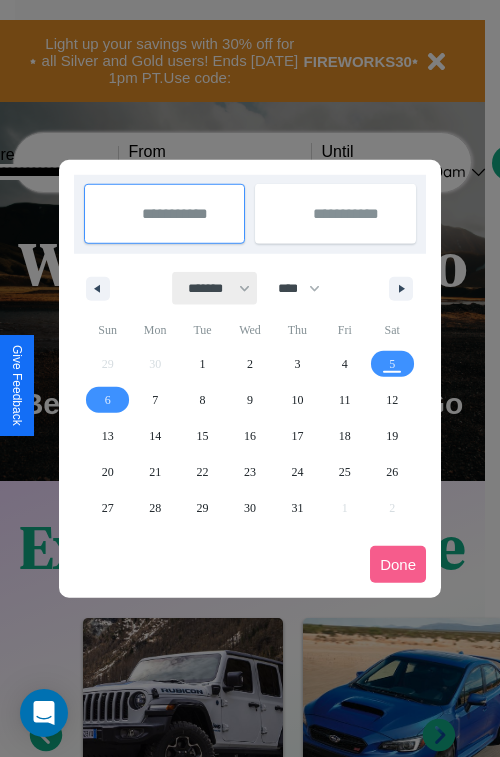 click on "******* ******** ***** ***** *** **** **** ****** ********* ******* ******** ********" at bounding box center (215, 288) 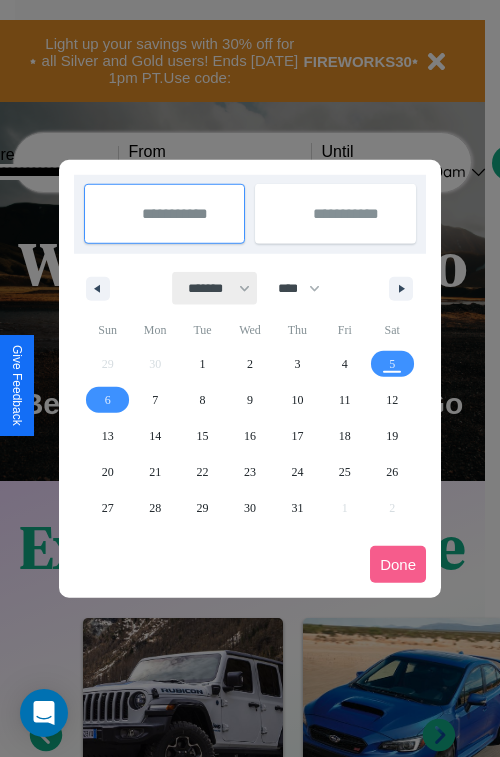 select on "*" 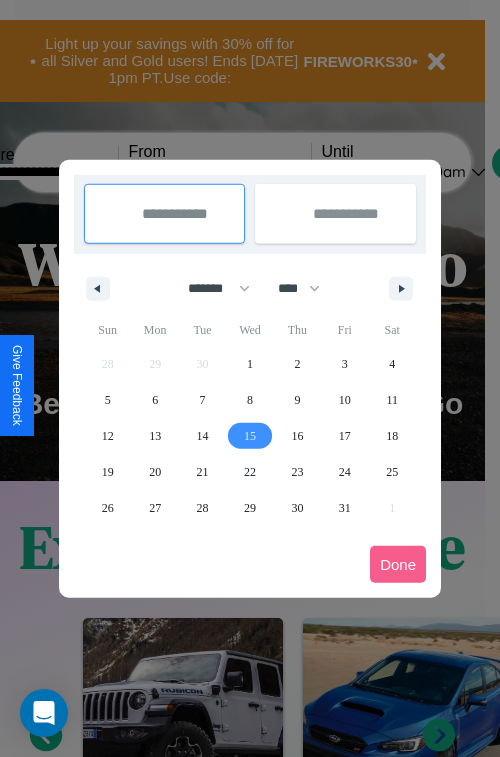 click on "15" at bounding box center (250, 436) 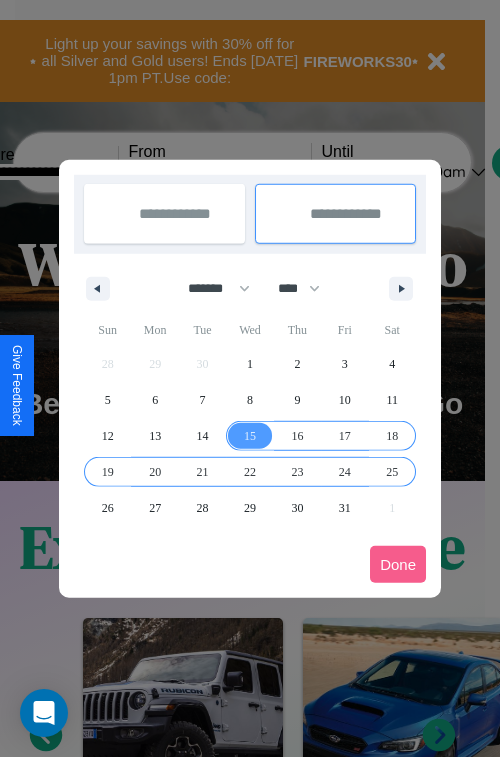 click on "25" at bounding box center [392, 472] 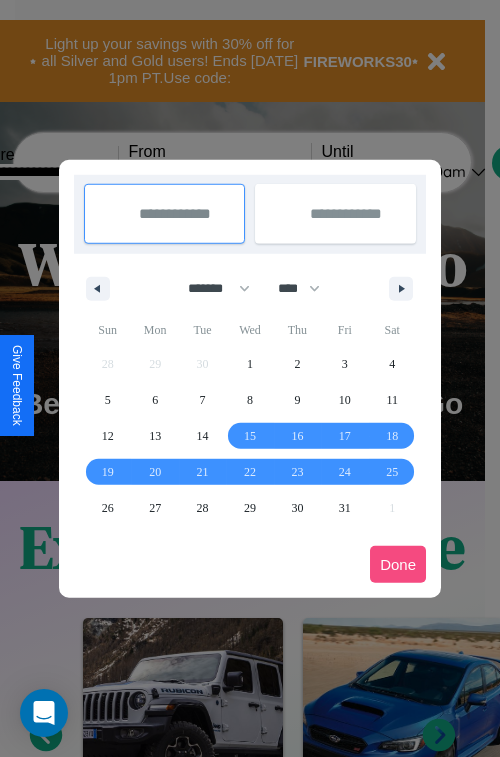 click on "Done" at bounding box center [398, 564] 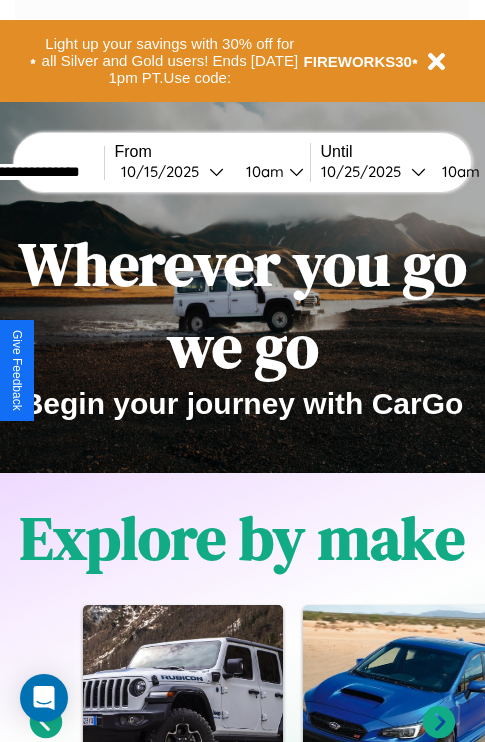scroll, scrollTop: 0, scrollLeft: 82, axis: horizontal 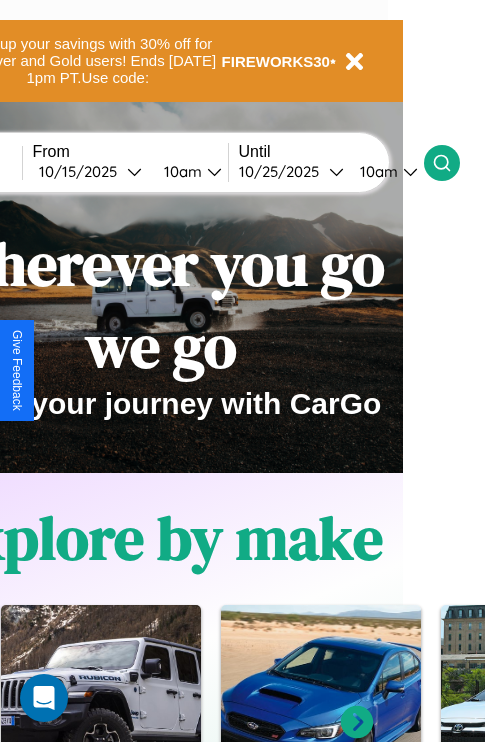 click 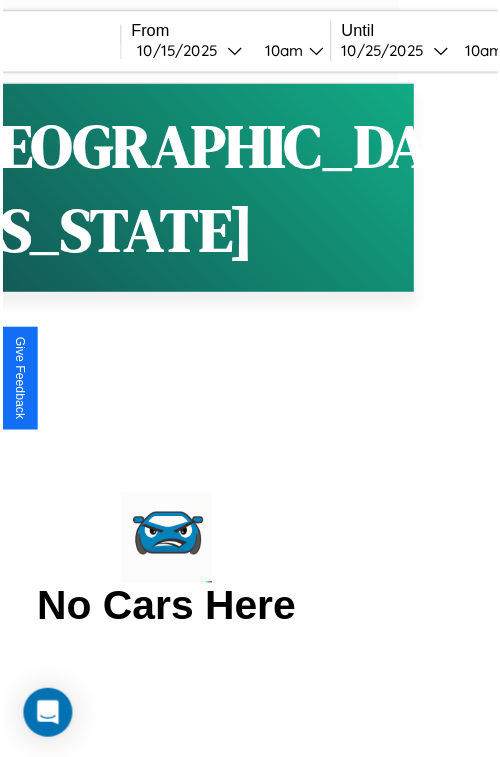 scroll, scrollTop: 0, scrollLeft: 0, axis: both 